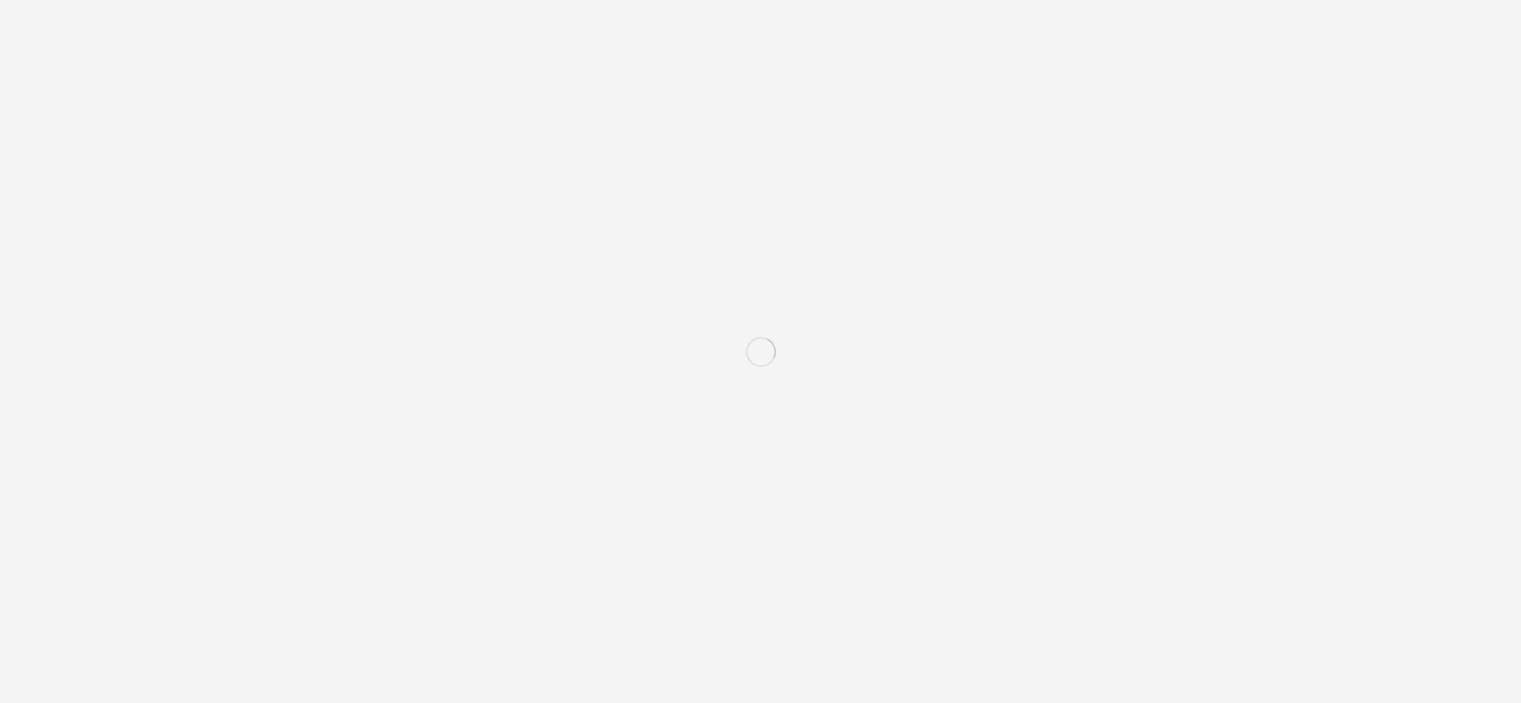 scroll, scrollTop: 0, scrollLeft: 0, axis: both 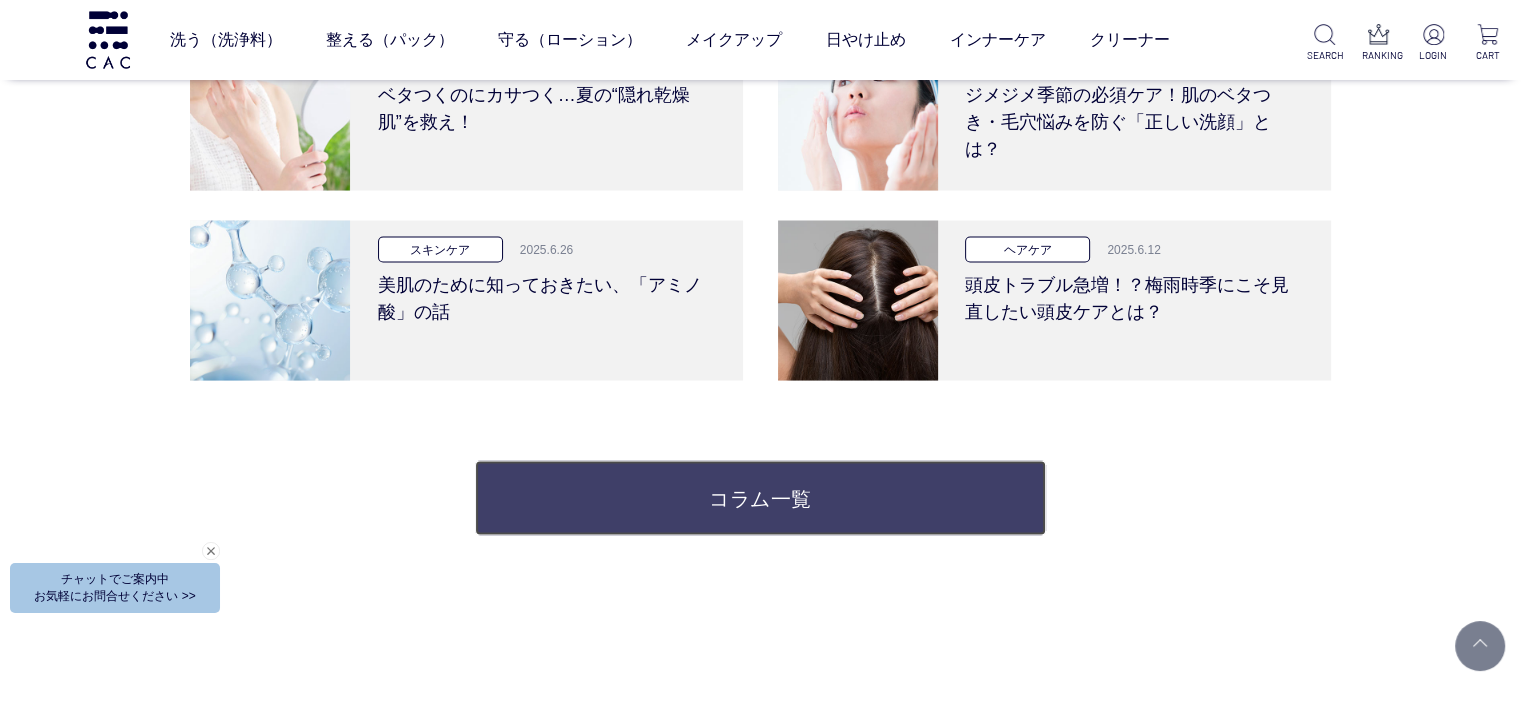 click on "コラム一覧" at bounding box center (760, 498) 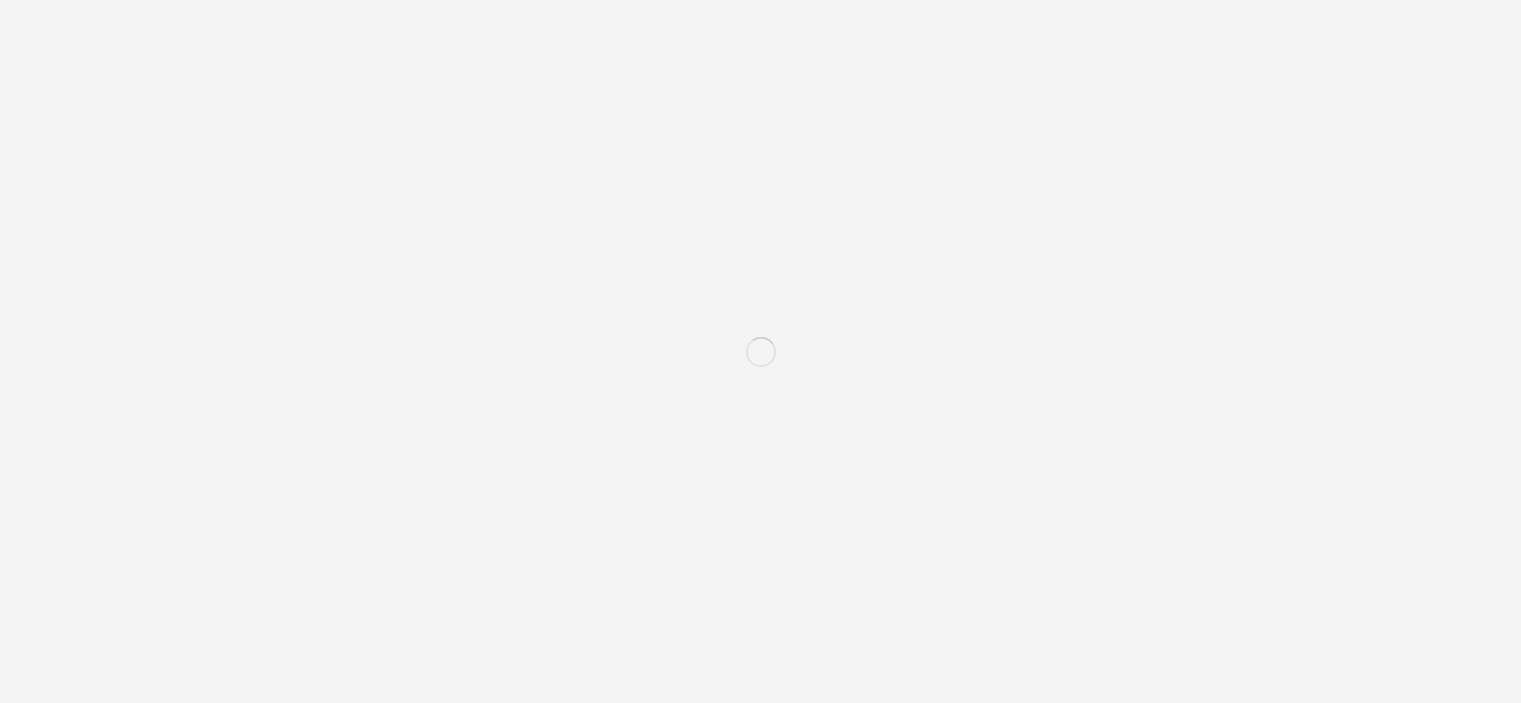 scroll, scrollTop: 0, scrollLeft: 0, axis: both 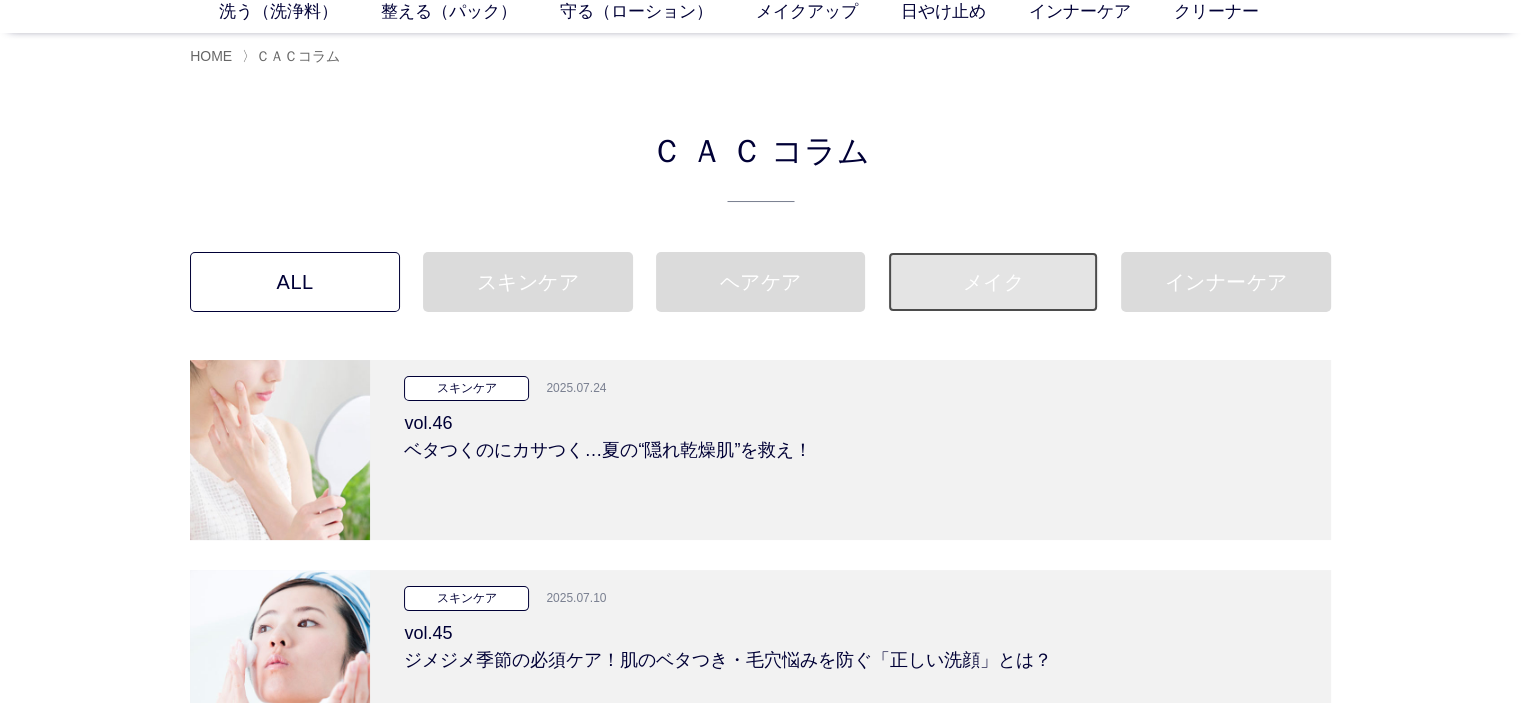 click on "メイク" at bounding box center [993, 282] 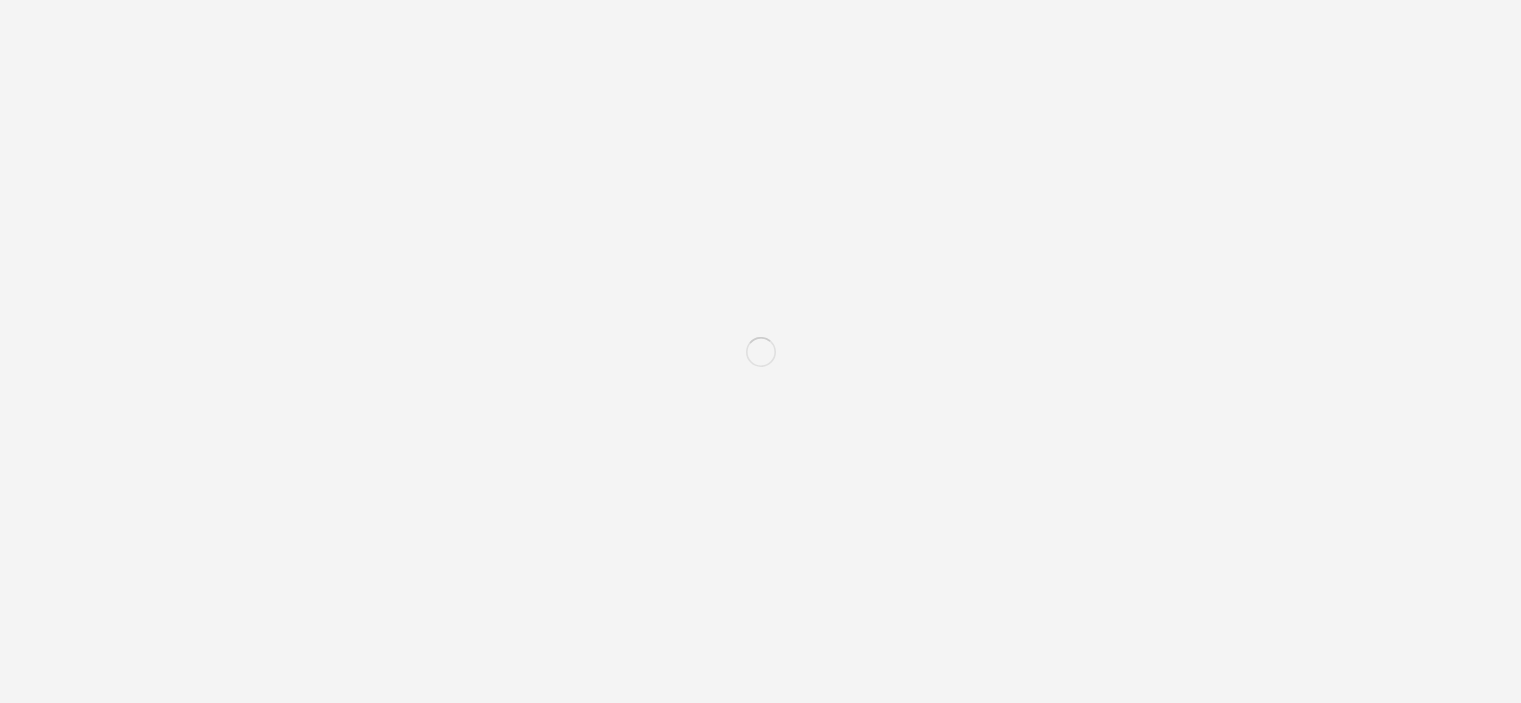 scroll, scrollTop: 0, scrollLeft: 0, axis: both 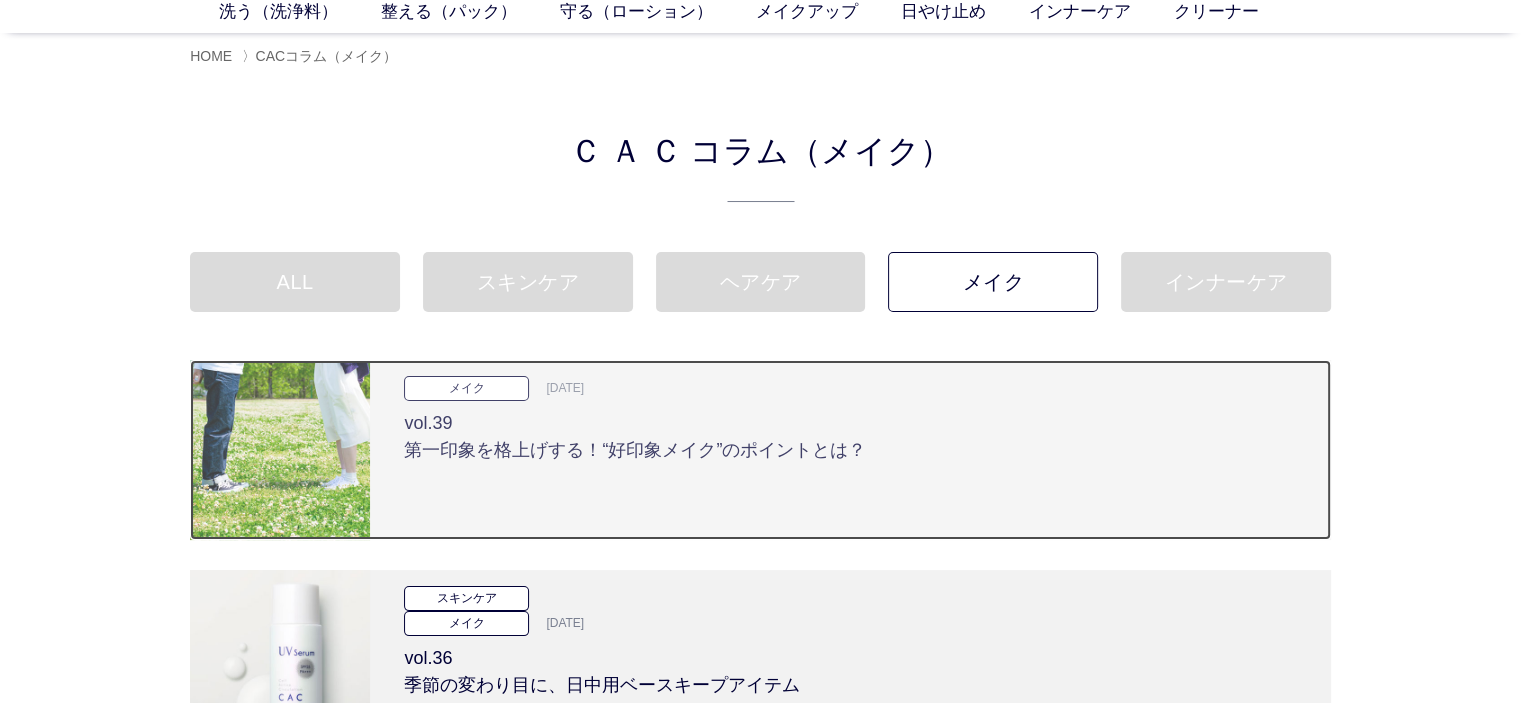 click on "vol.39 第一印象を格上げする！“好印象メイク”のポイントとは？" at bounding box center (850, 432) 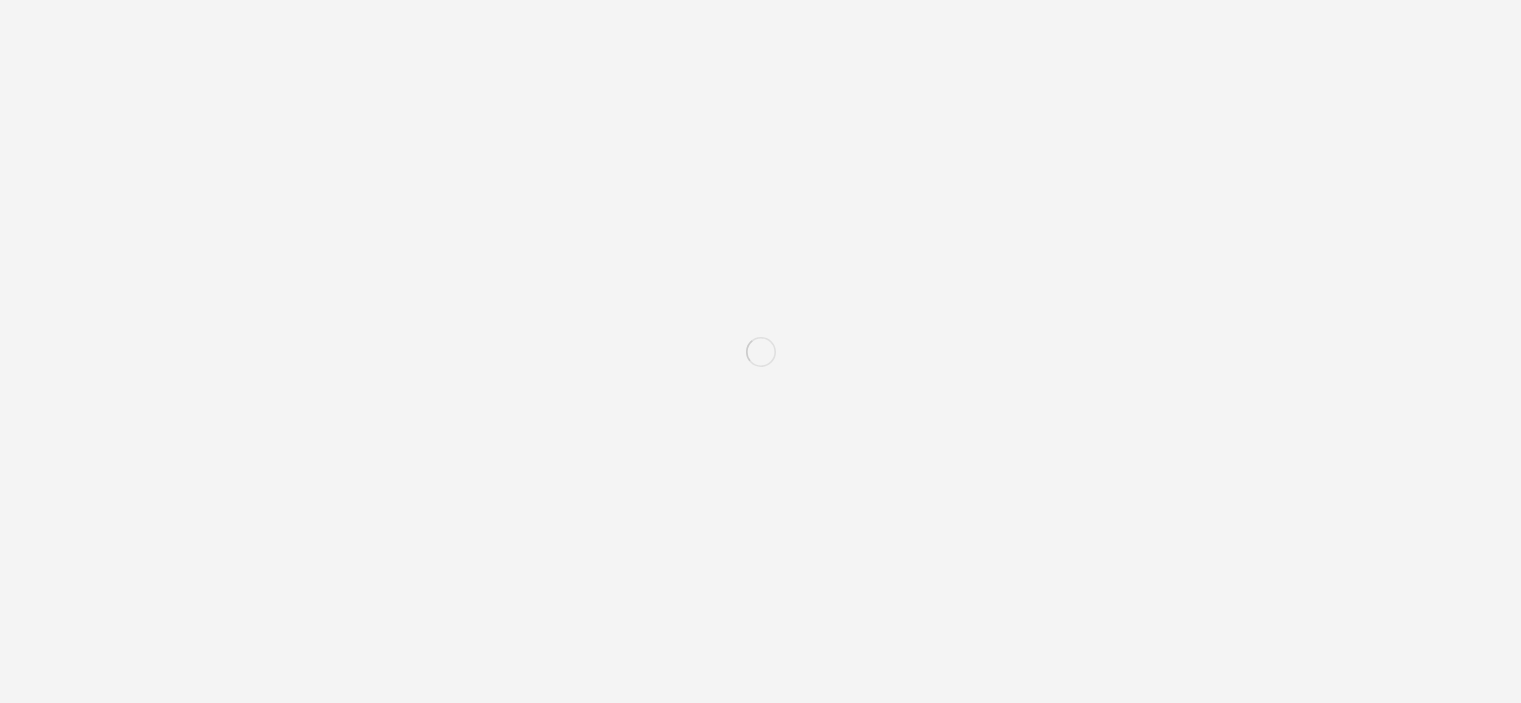 scroll, scrollTop: 0, scrollLeft: 0, axis: both 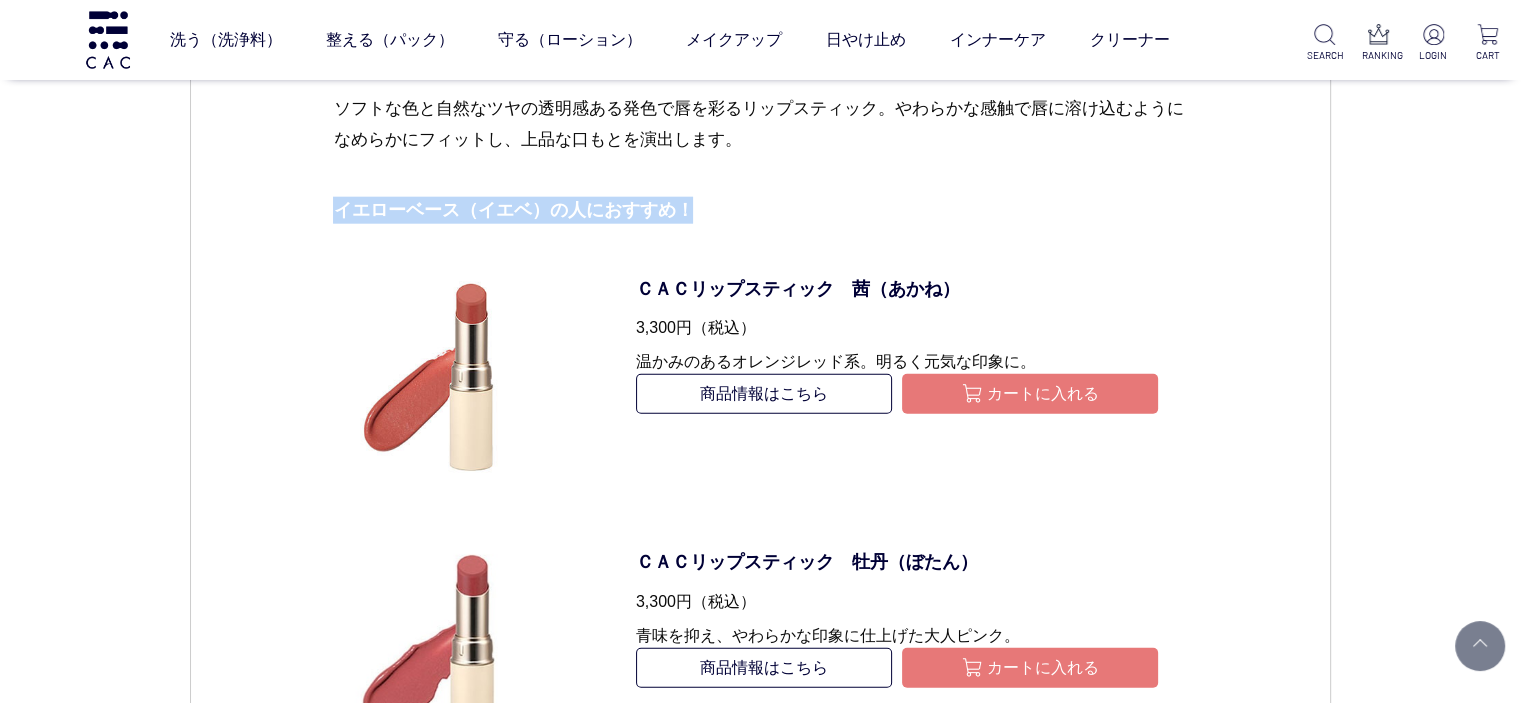 drag, startPoint x: 695, startPoint y: 204, endPoint x: 333, endPoint y: 210, distance: 362.0497 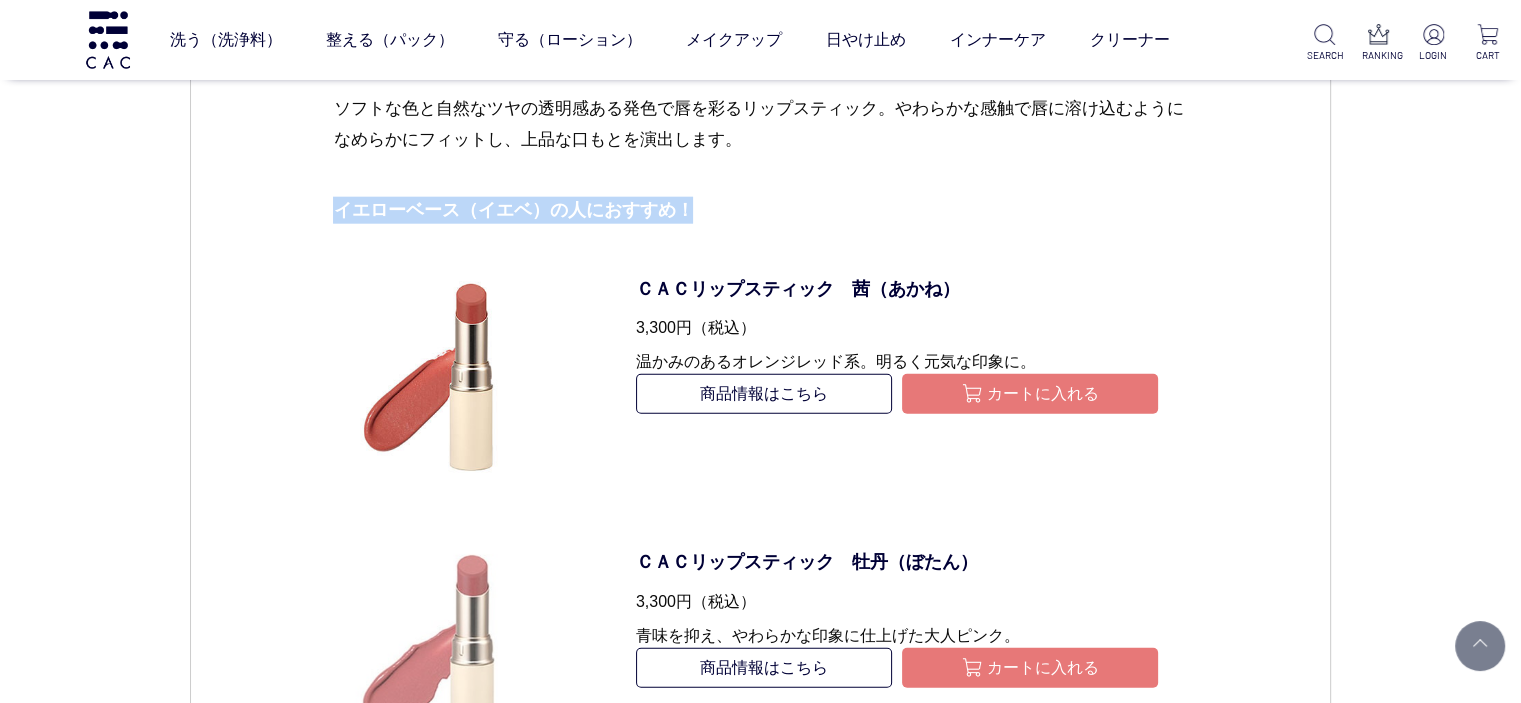 copy on "イエローベース（イエベ）の人におすすめ！" 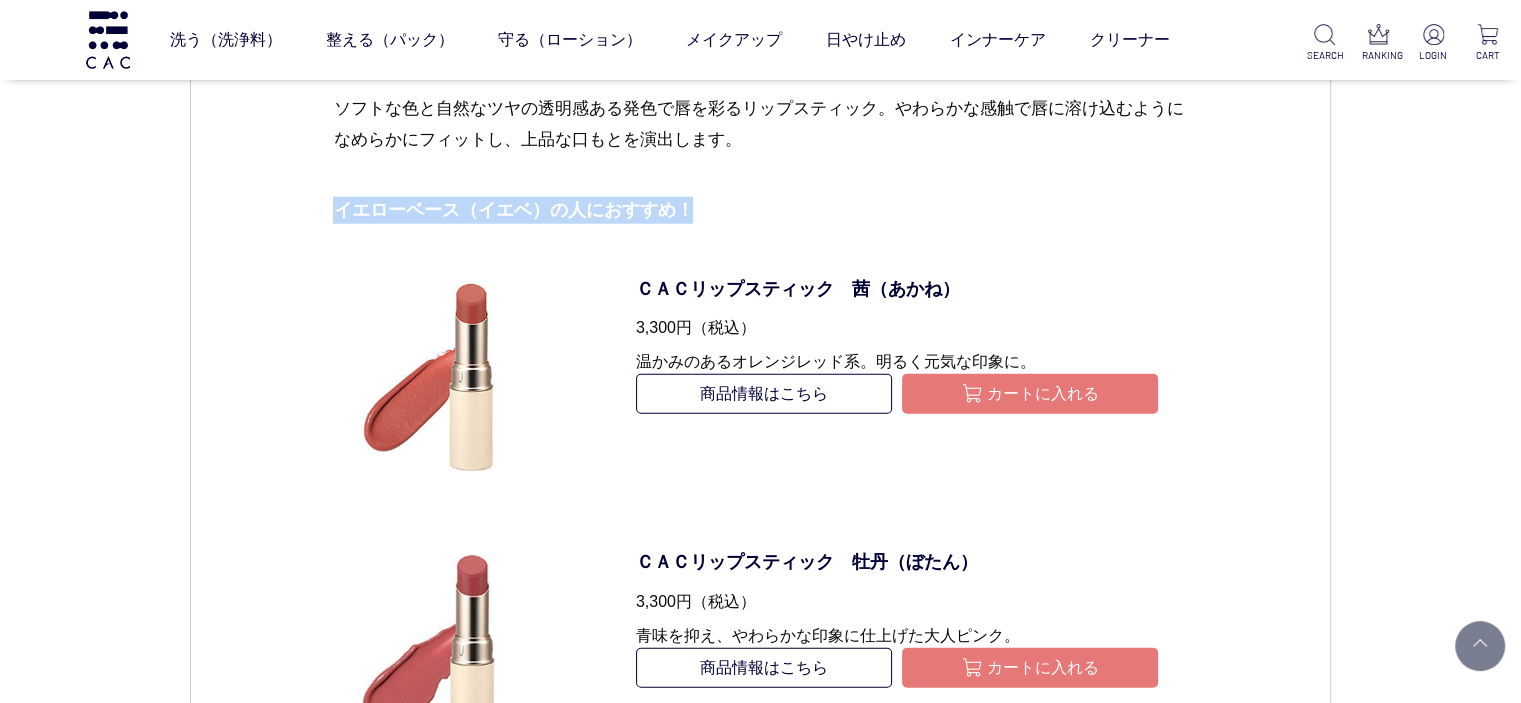 click on "イエローベース（イエベ）の人におすすめ！" at bounding box center [760, 210] 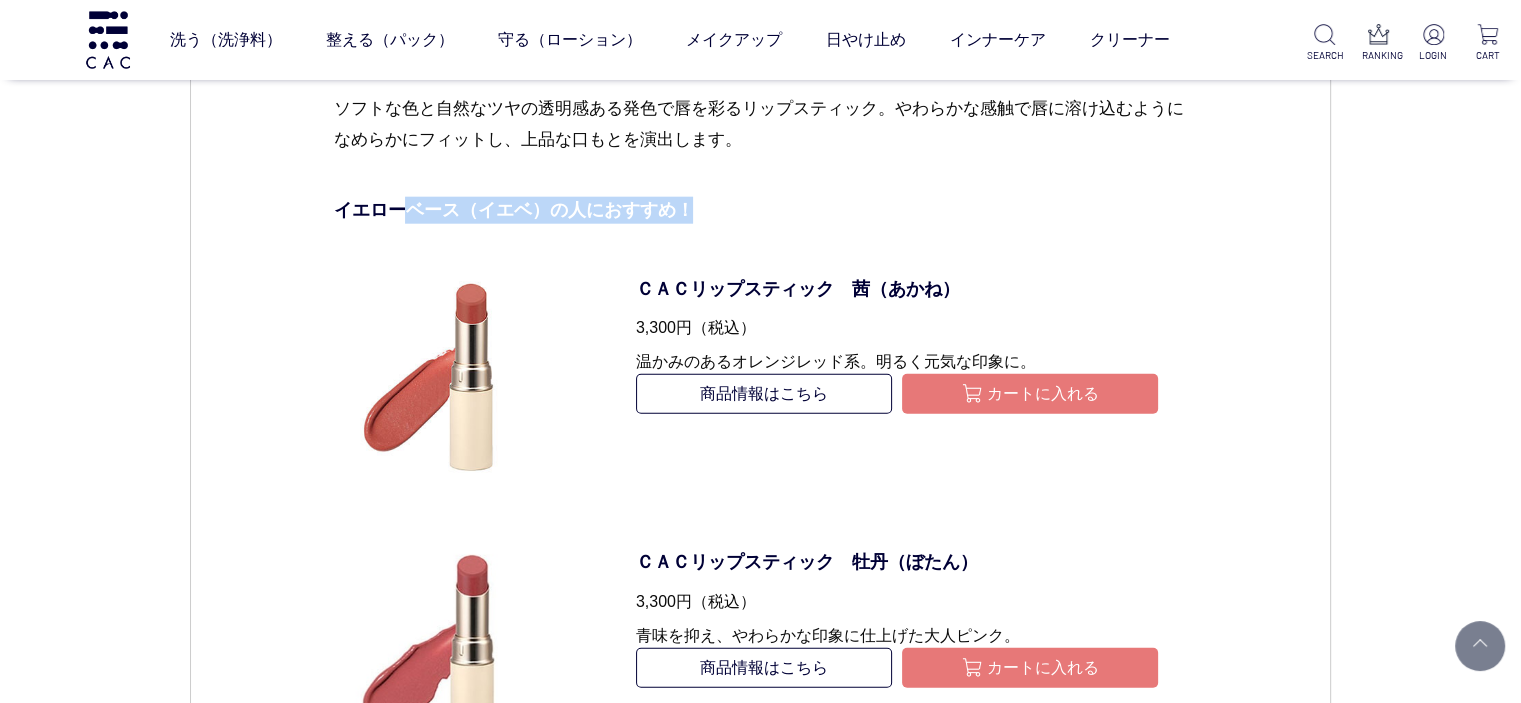 drag, startPoint x: 731, startPoint y: 196, endPoint x: 408, endPoint y: 218, distance: 323.74835 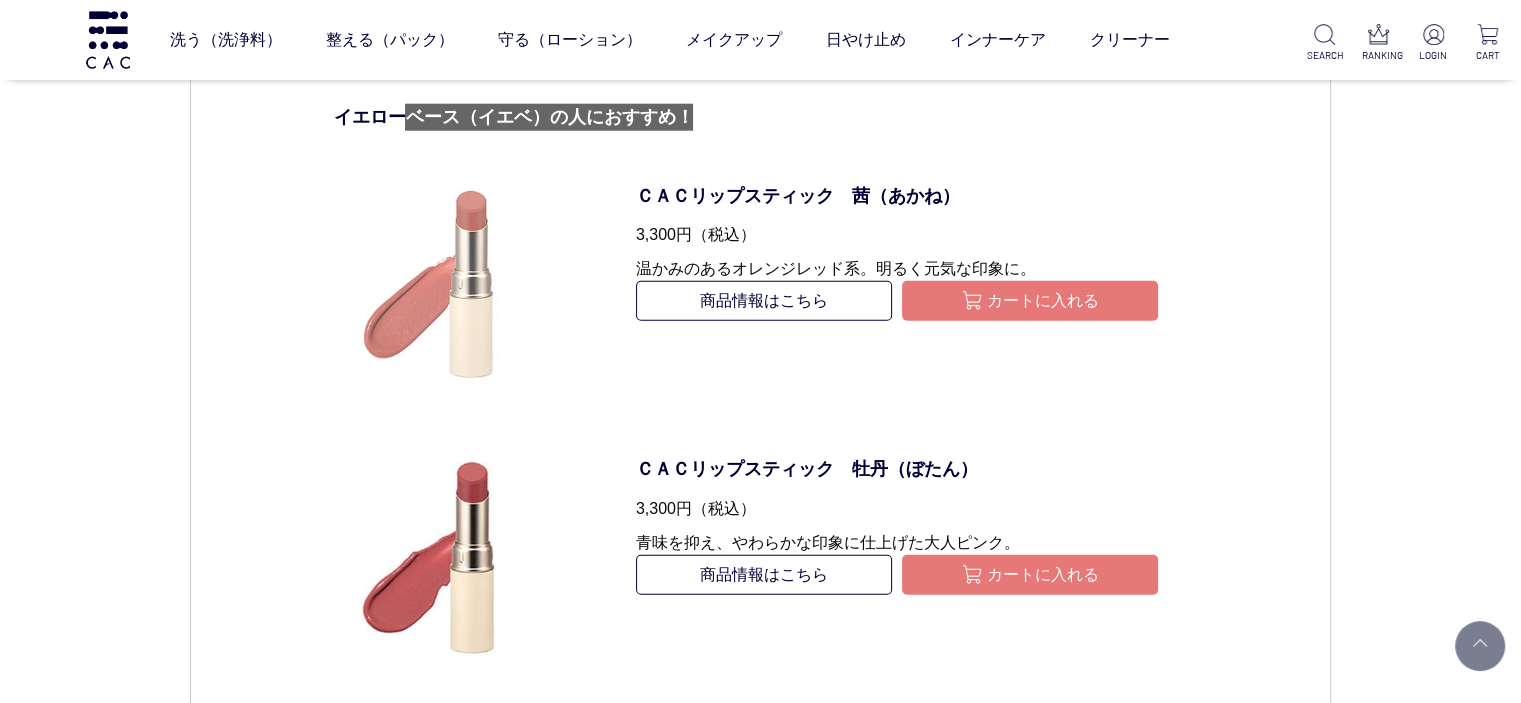 scroll, scrollTop: 5200, scrollLeft: 0, axis: vertical 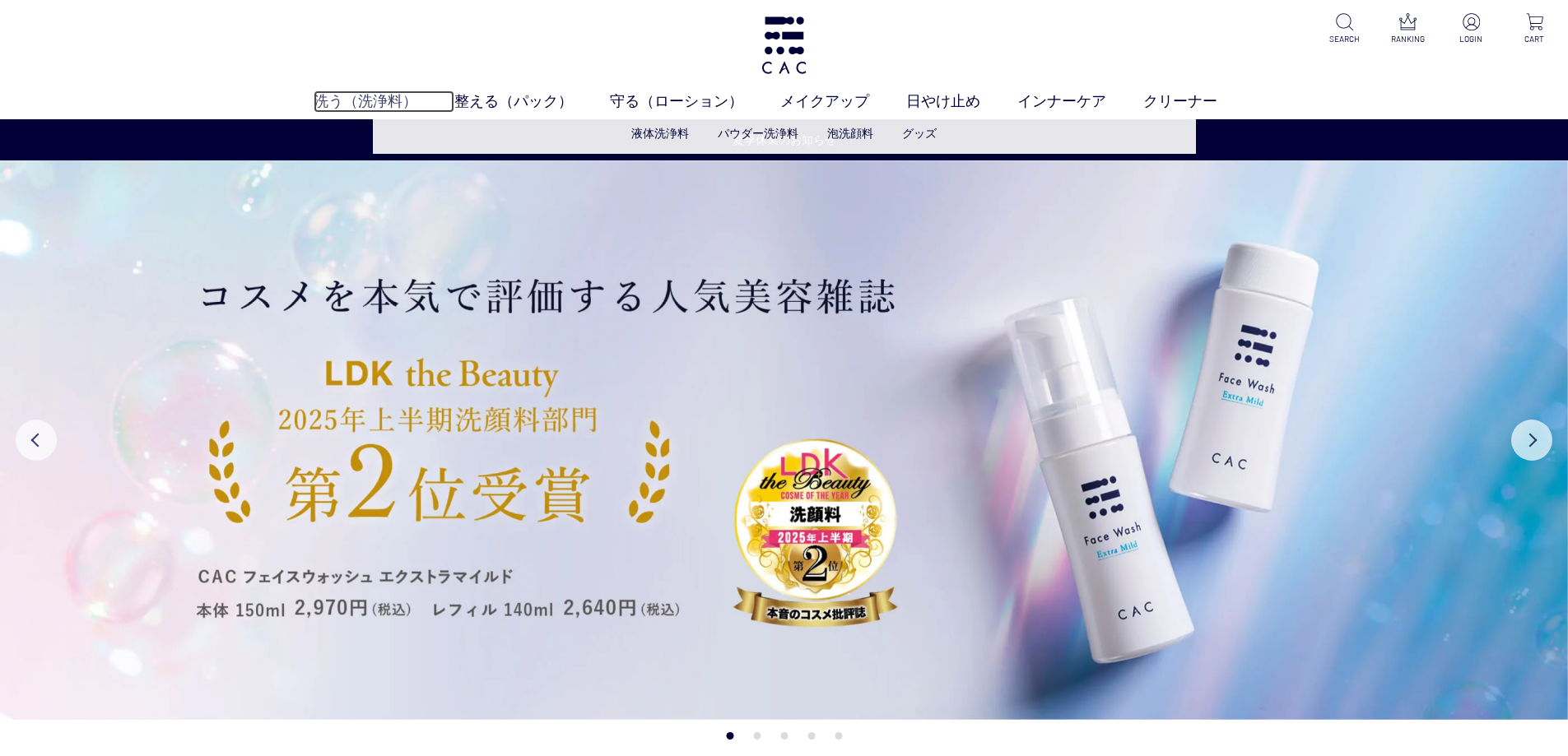 click on "洗う（洗浄料）" at bounding box center (384, 101) 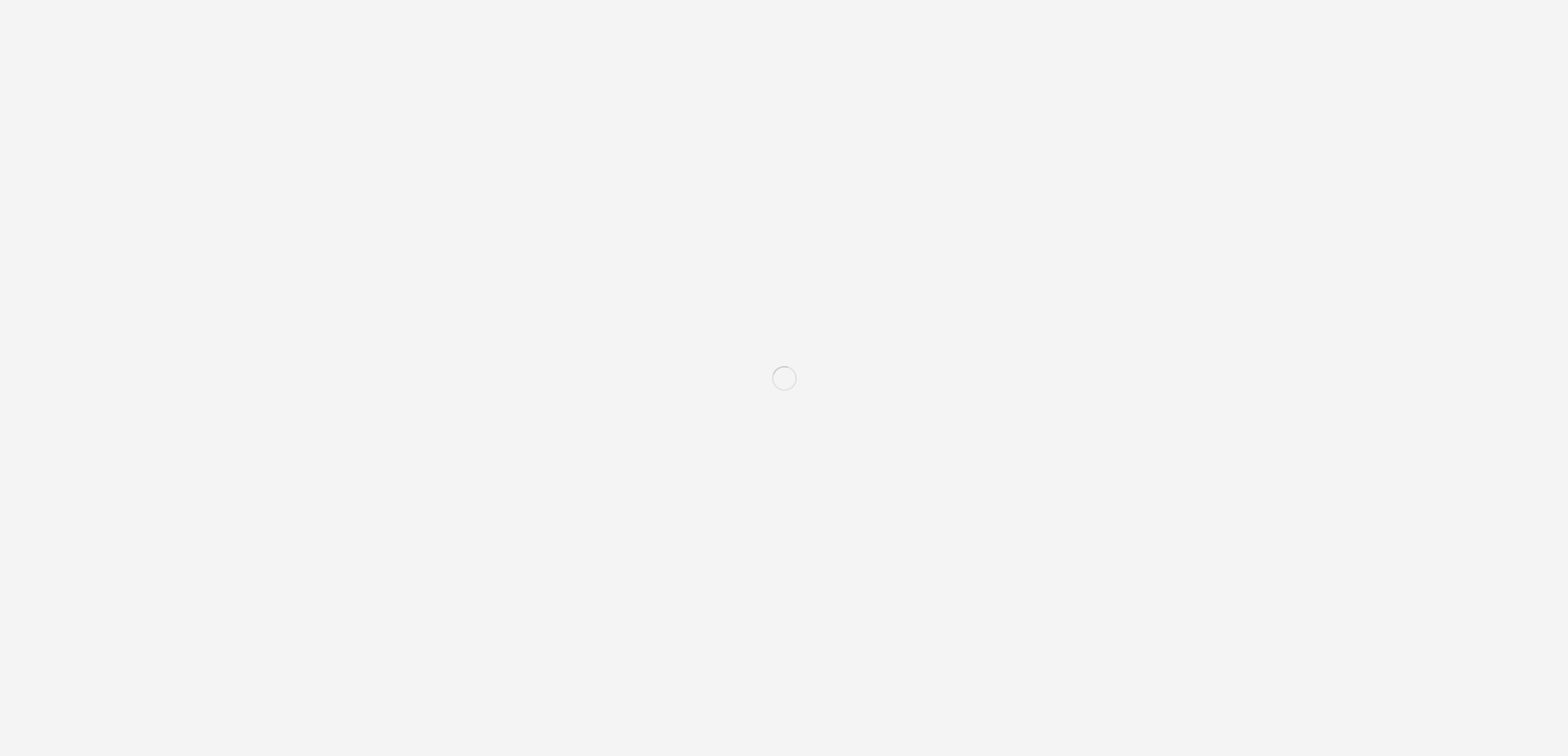 scroll, scrollTop: 0, scrollLeft: 0, axis: both 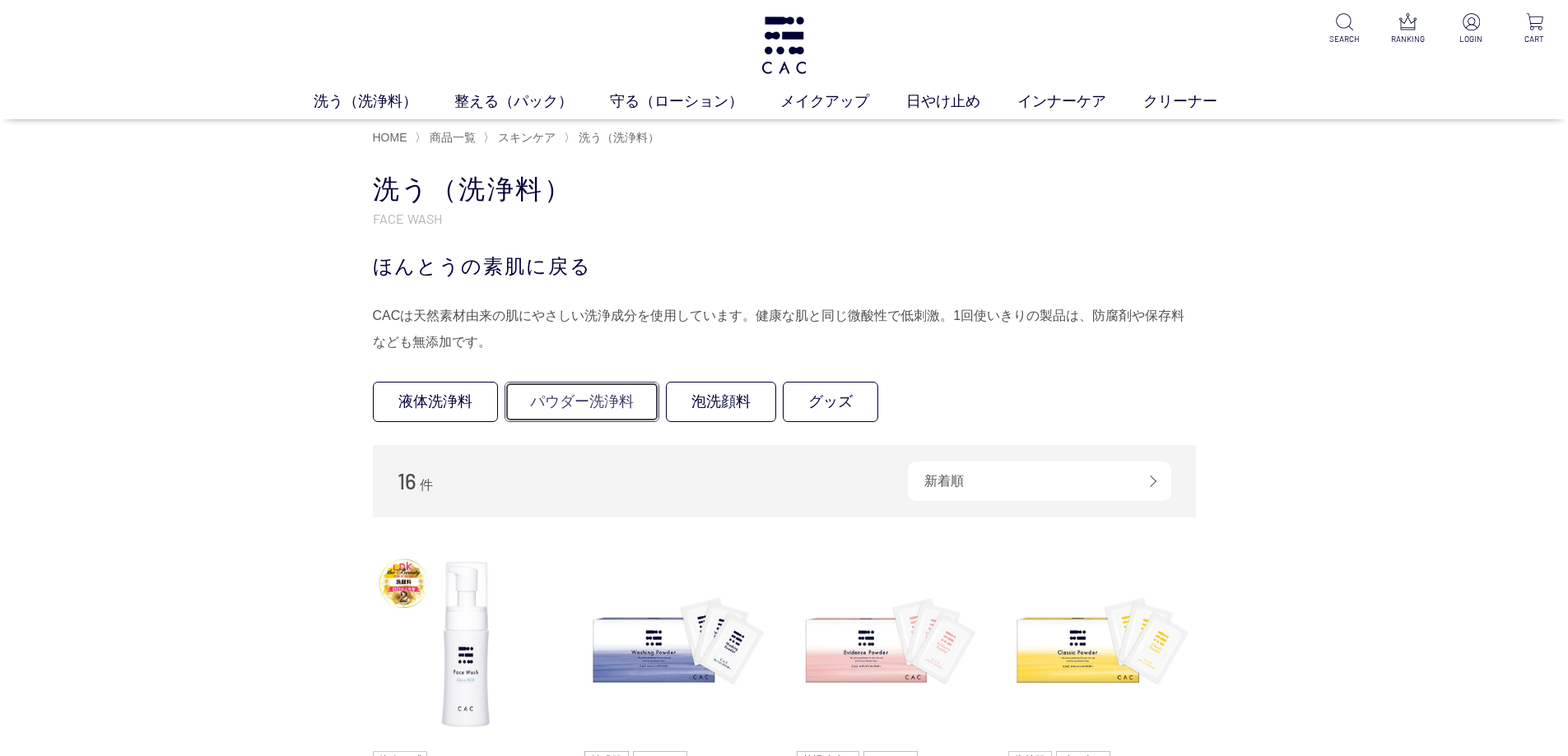 click on "パウダー洗浄料" at bounding box center (582, 401) 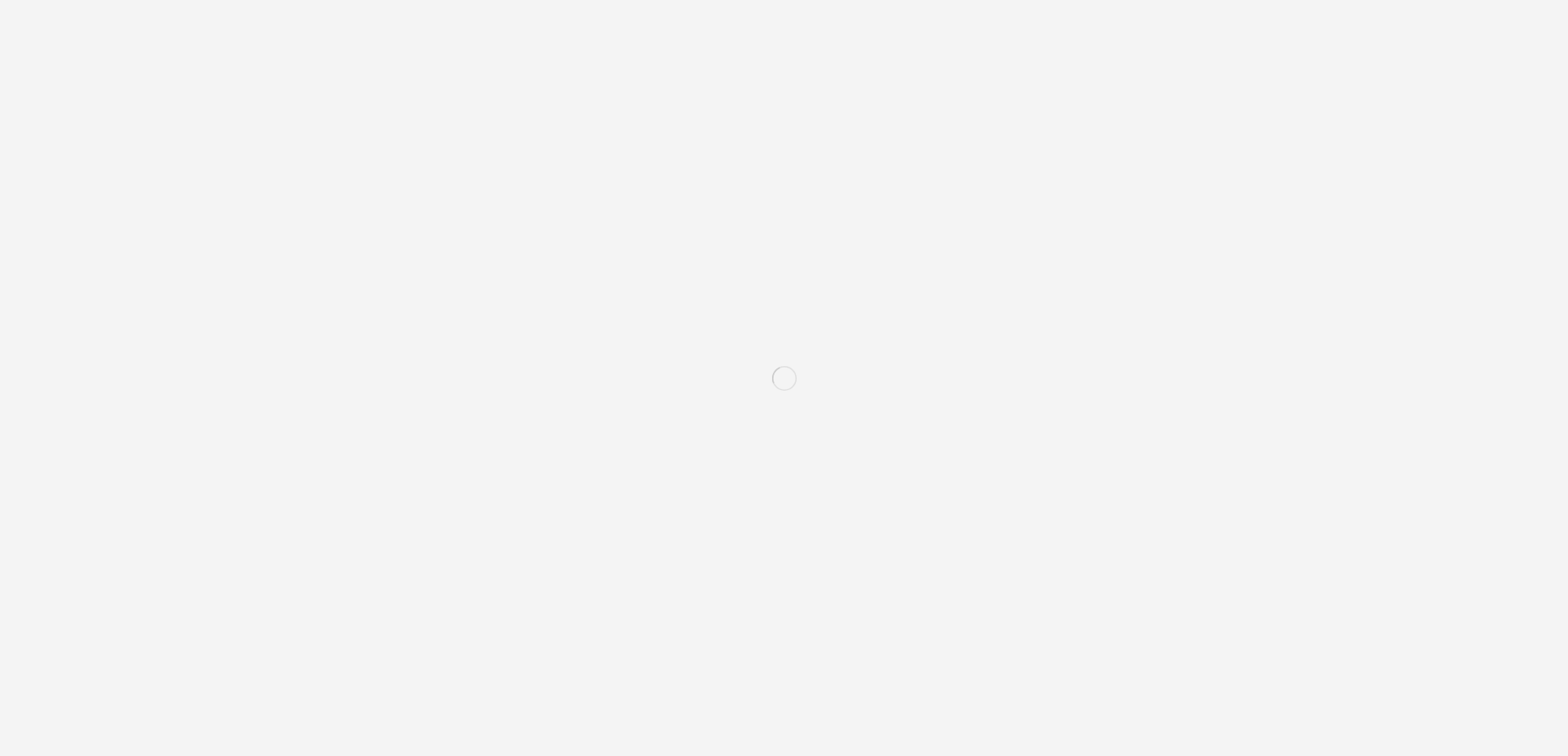 scroll, scrollTop: 0, scrollLeft: 0, axis: both 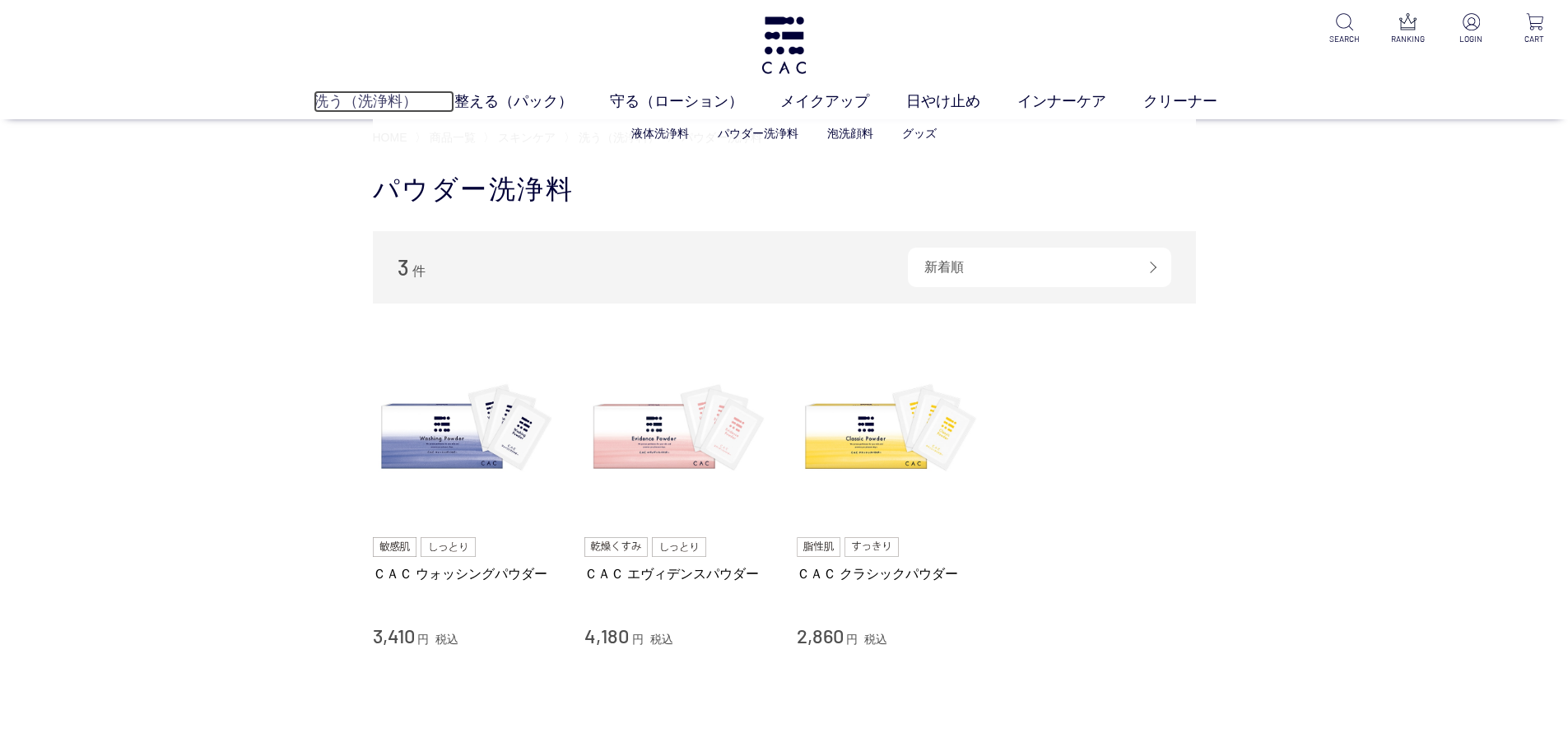 click on "洗う（洗浄料）" at bounding box center (384, 101) 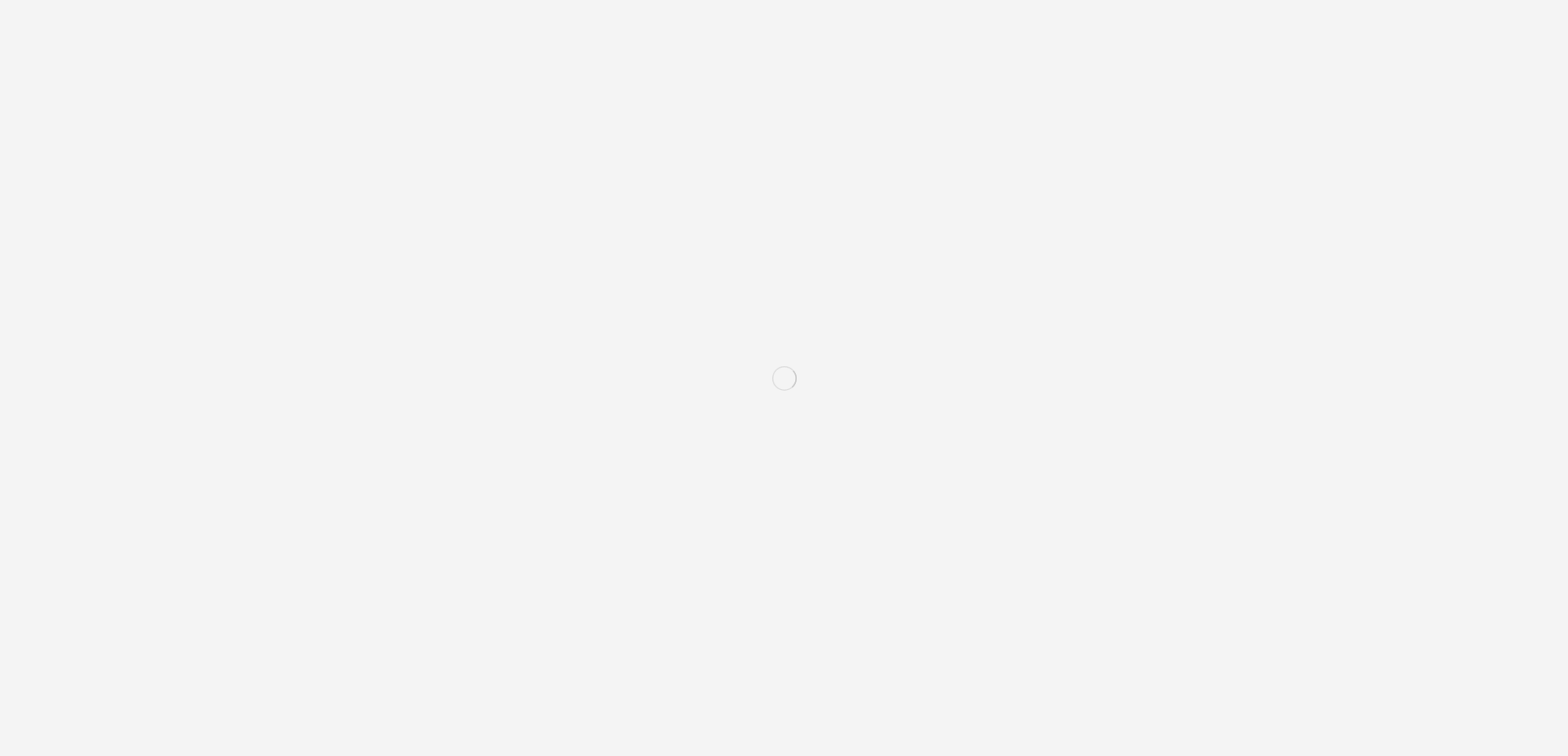 scroll, scrollTop: 0, scrollLeft: 0, axis: both 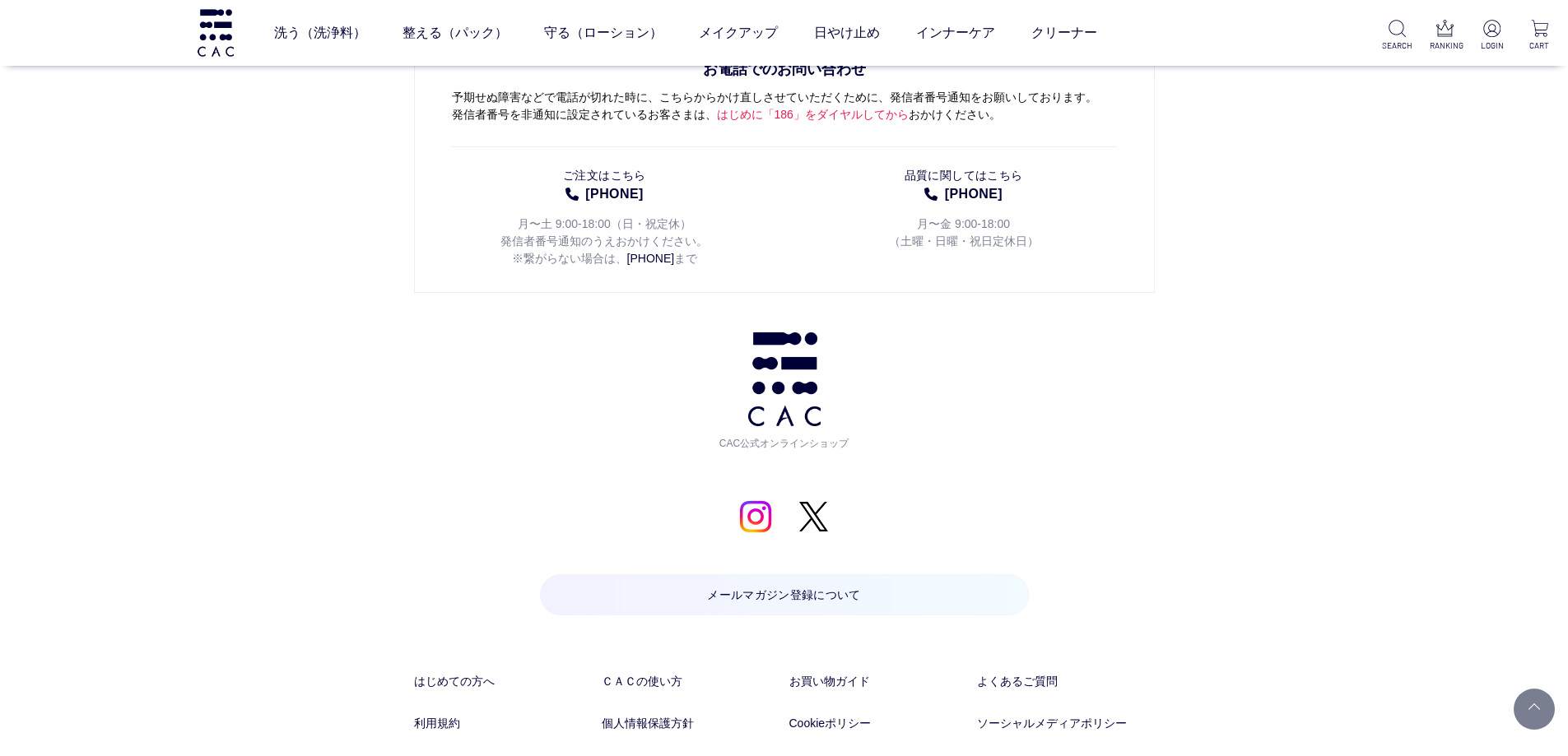 click on "お問い合わせ
お電話でのお問い合わせ
予期せぬ障害などで電話が切れた時に、こちらからかけ直しさせていただくために、発信者番号通知をお願いしております。 発信者番号を非通知に設定されているお客さまは、 はじめに「186」をダイヤルしてから おかけください。
ご注文はこちら [PHONE]
月〜土 9:00-18:00（日・祝定休） 発信者番号通知のうえおかけください。 ※繋がらない場合は、 [PHONE] まで
品質に関してはこちら [PHONE]
月〜金 9:00-18:00 （土曜・日曜・祝日定休日）
CAC公式オンラインショップ" at bounding box center (784, 418) 